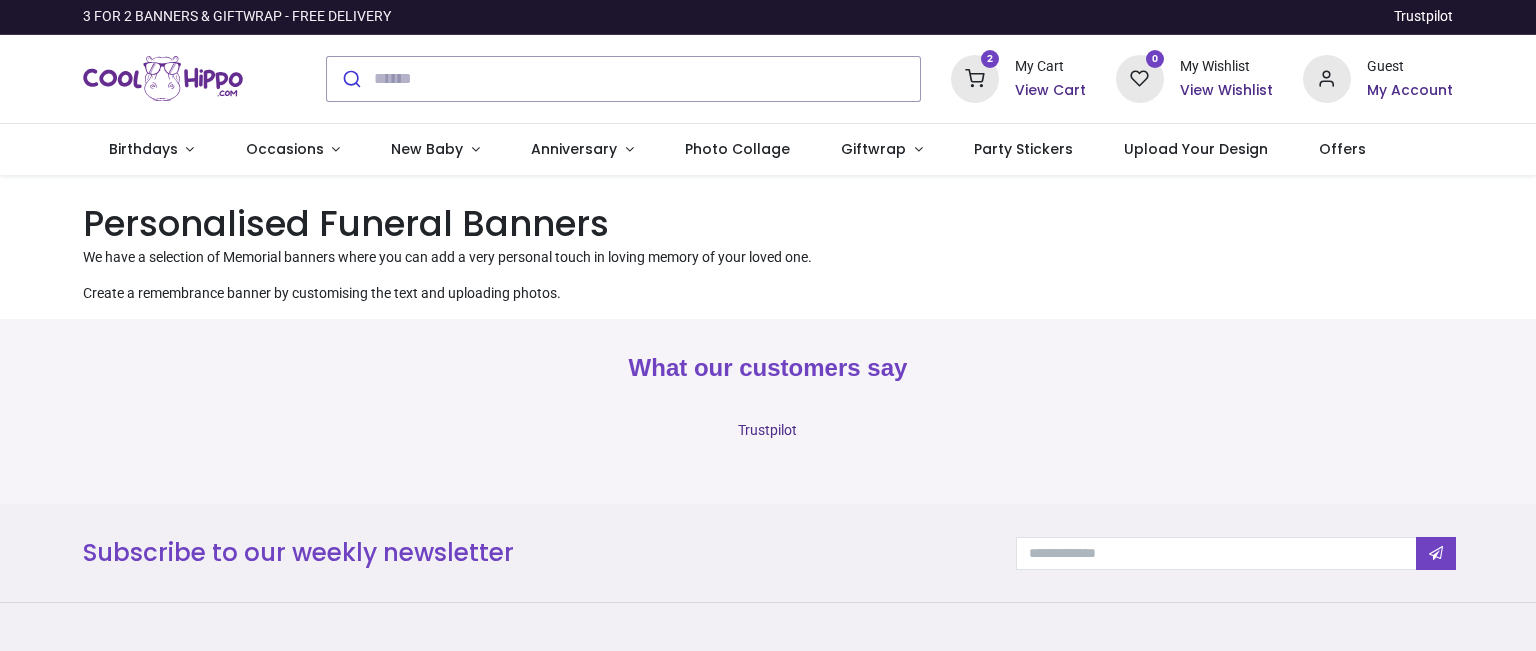 scroll, scrollTop: 0, scrollLeft: 0, axis: both 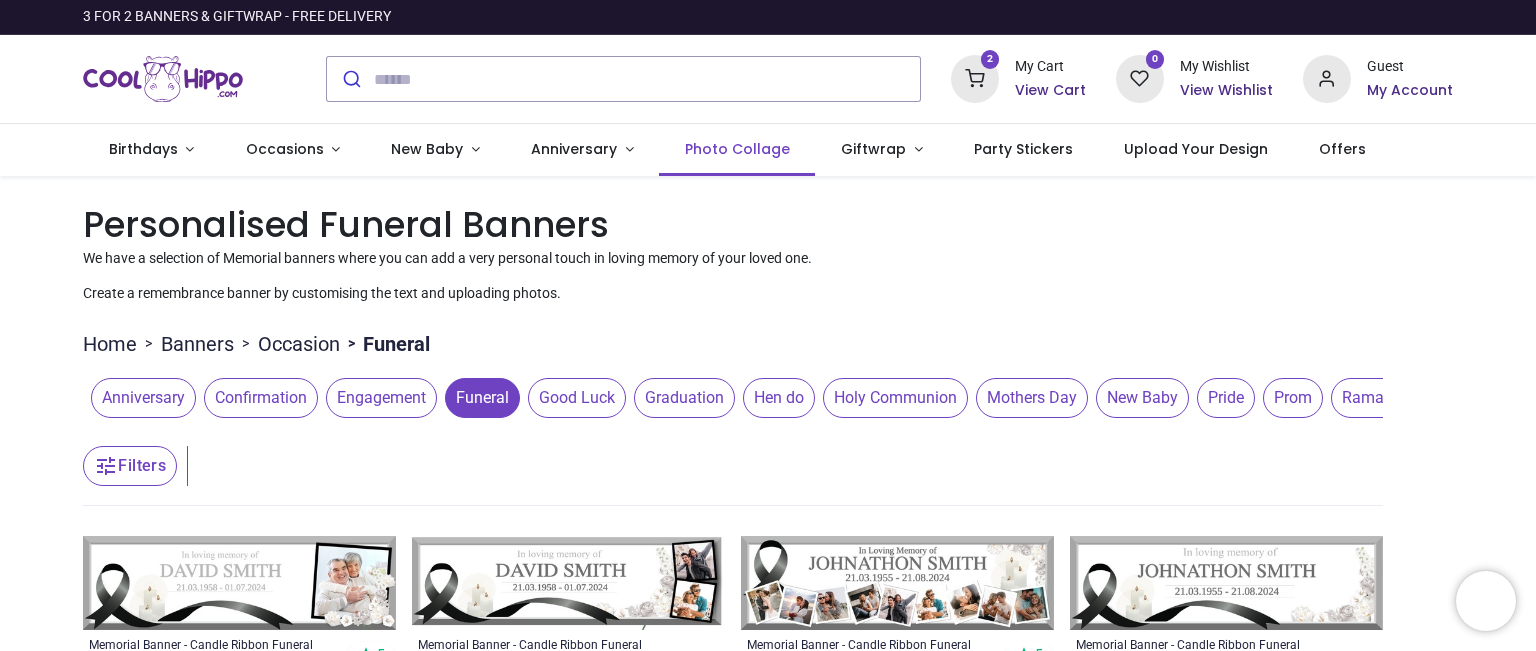 click on "Photo Collage" at bounding box center (737, 149) 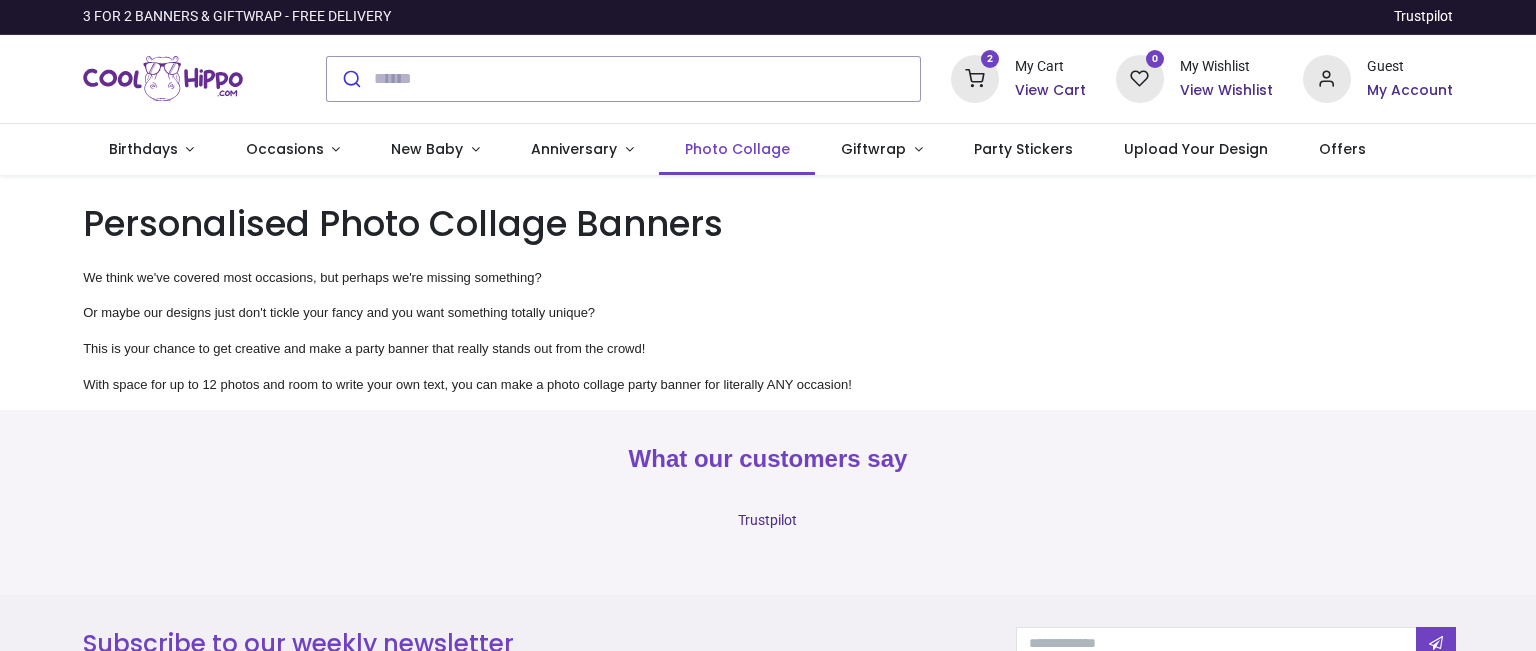 scroll, scrollTop: 0, scrollLeft: 0, axis: both 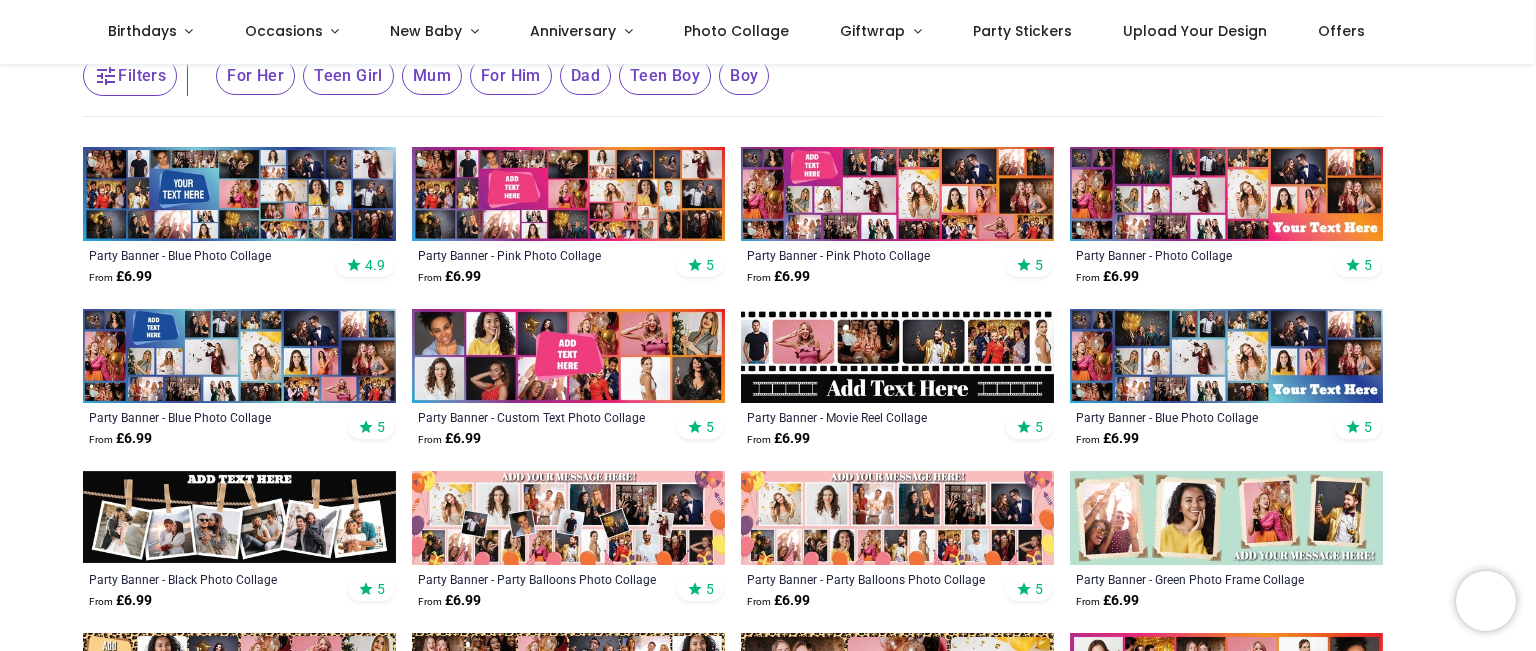 click at bounding box center [568, 194] 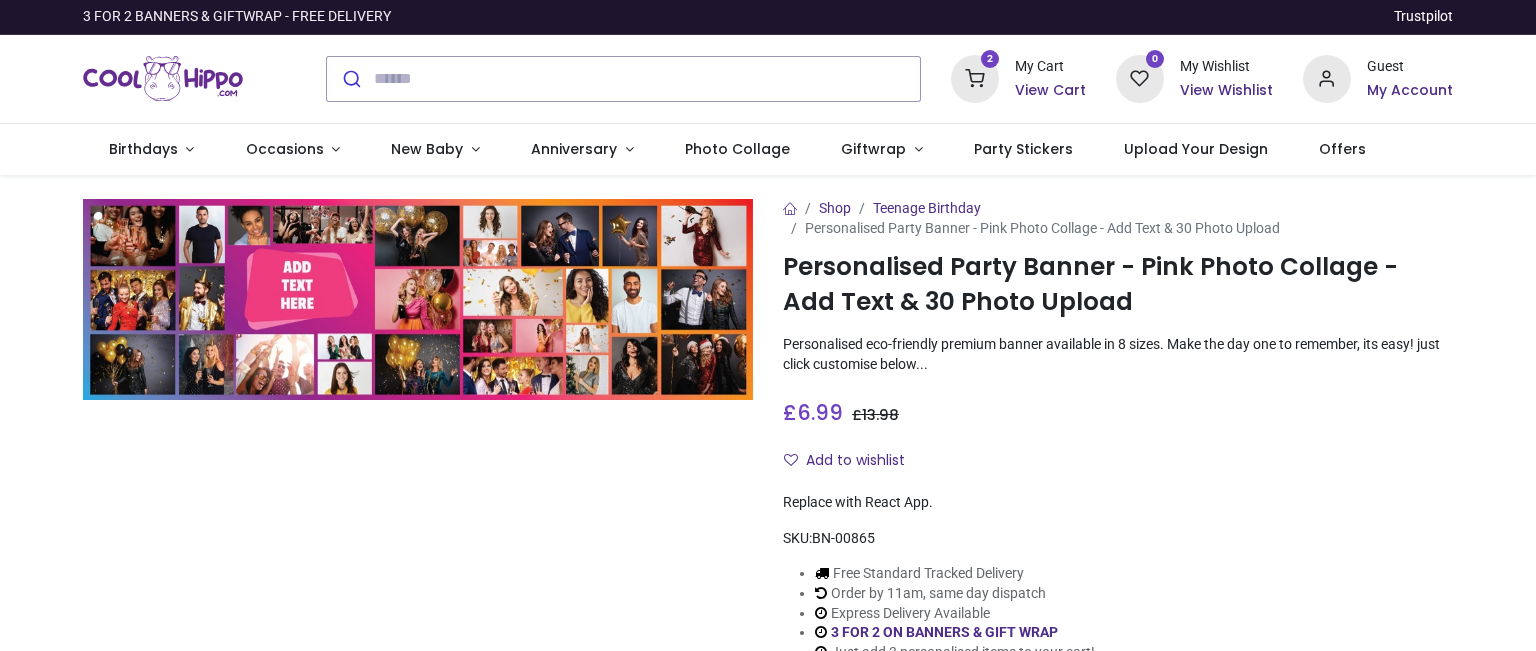 scroll, scrollTop: 0, scrollLeft: 0, axis: both 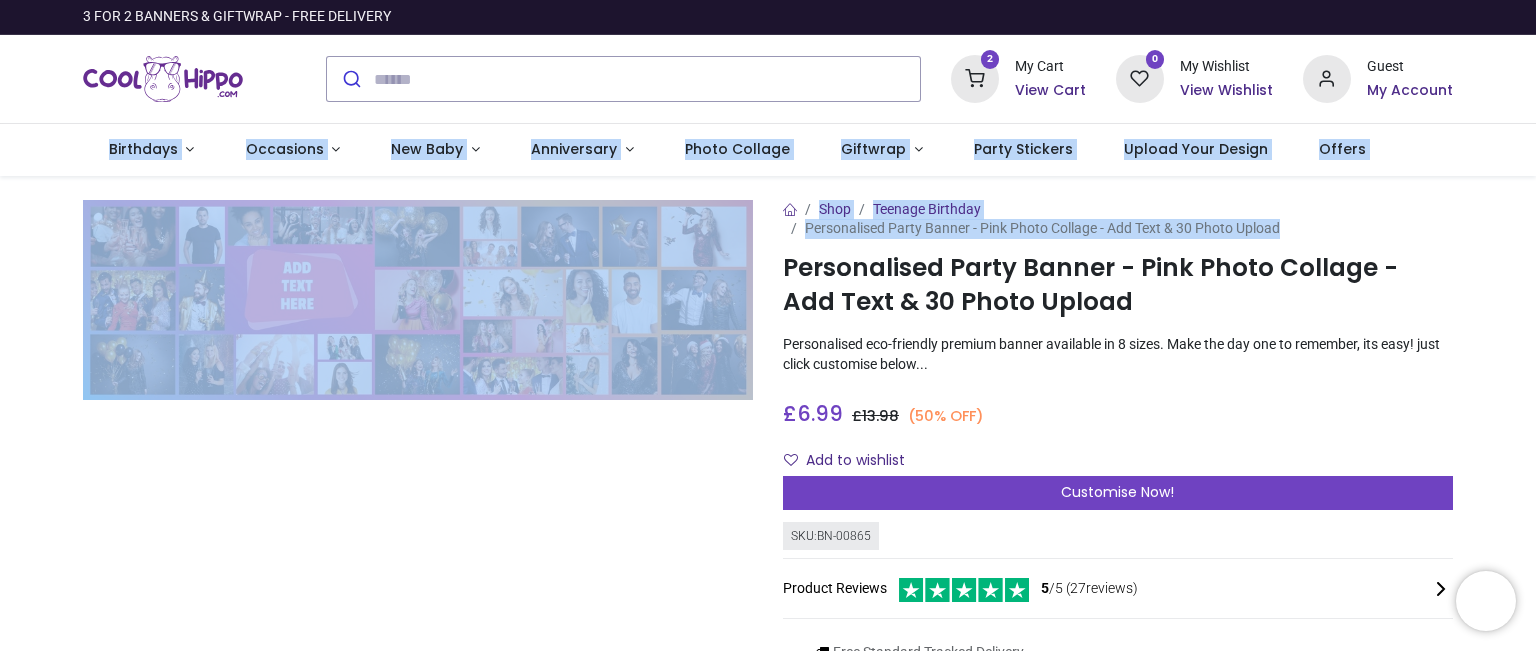 drag, startPoint x: 1532, startPoint y: 95, endPoint x: 1501, endPoint y: 181, distance: 91.416626 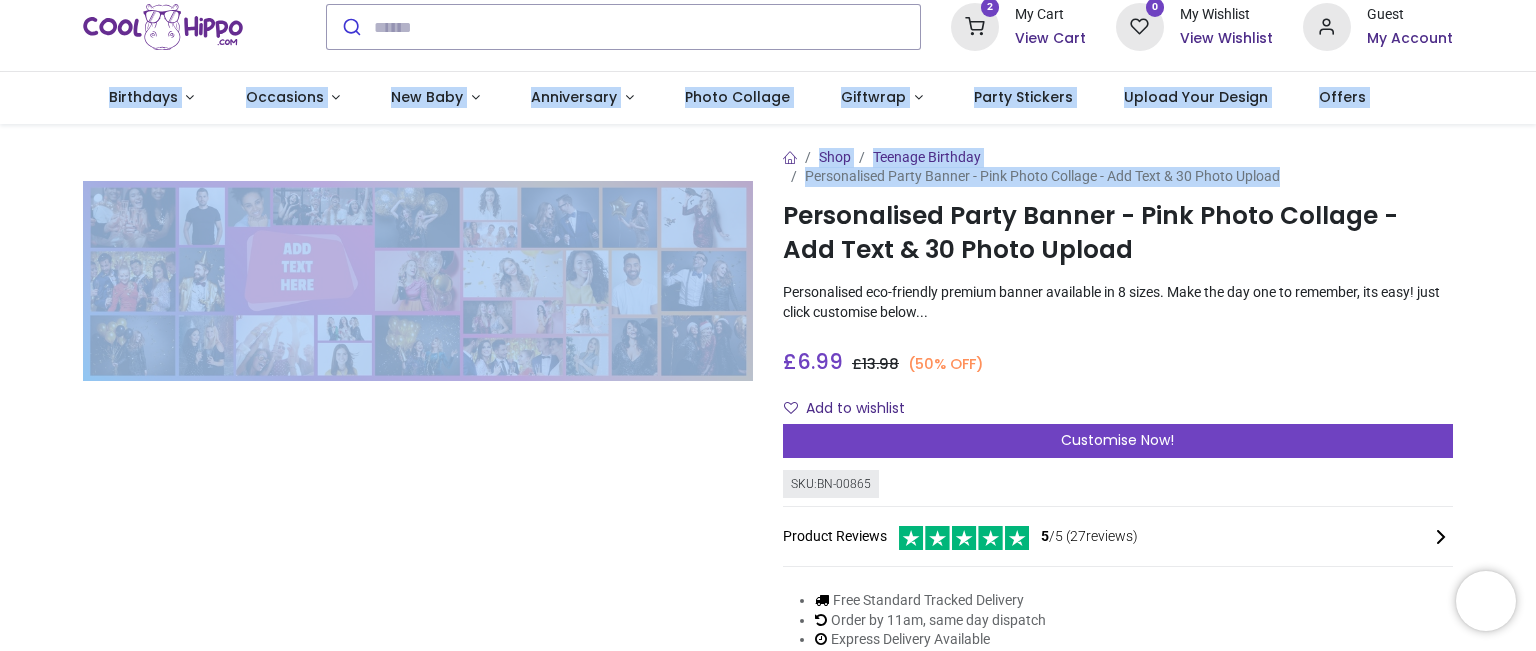 scroll, scrollTop: 0, scrollLeft: 0, axis: both 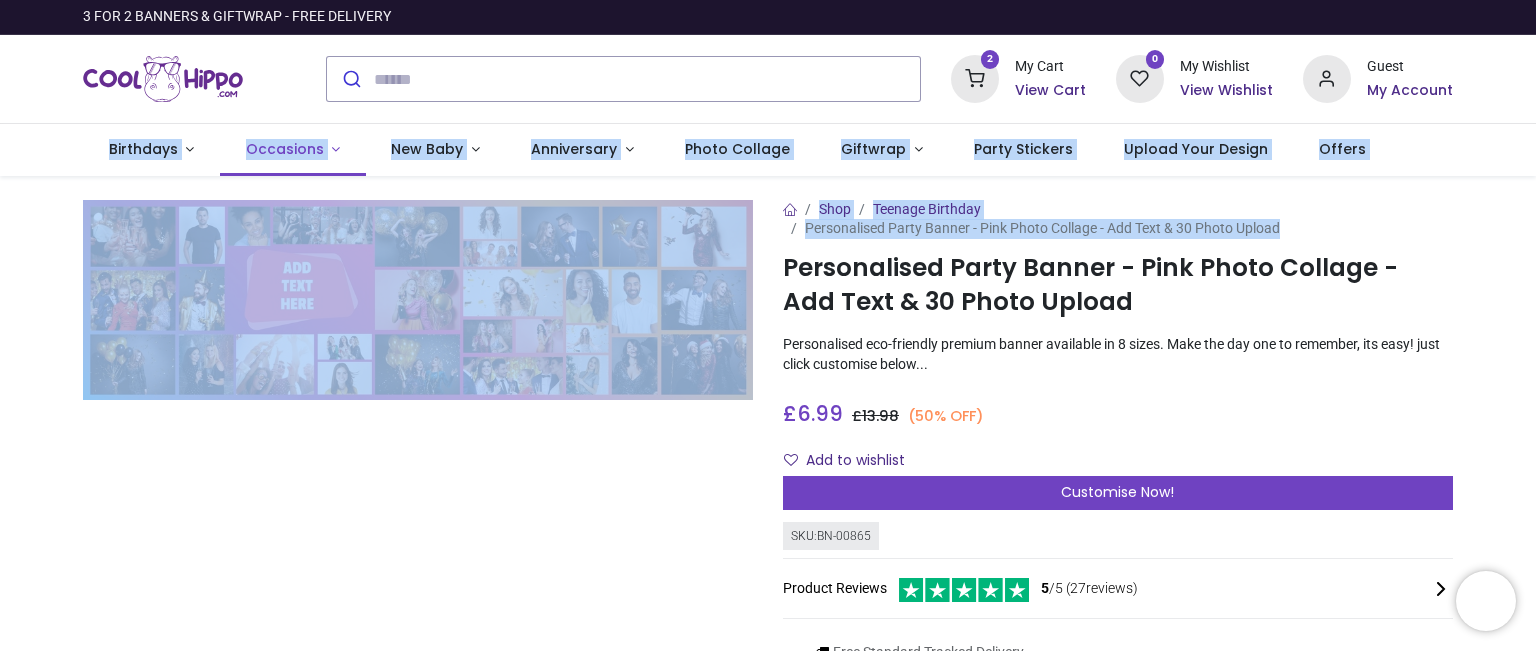 click on "Occasions" at bounding box center (285, 149) 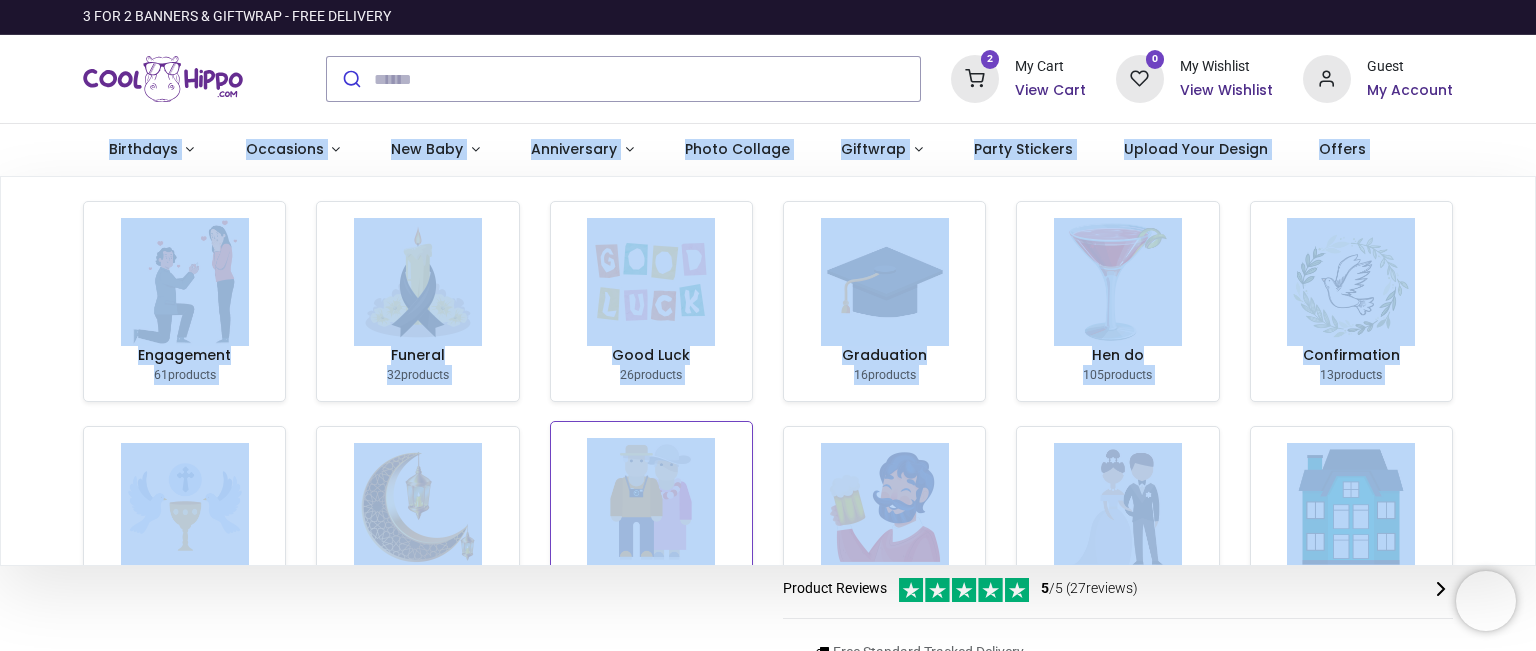 click at bounding box center [651, 502] 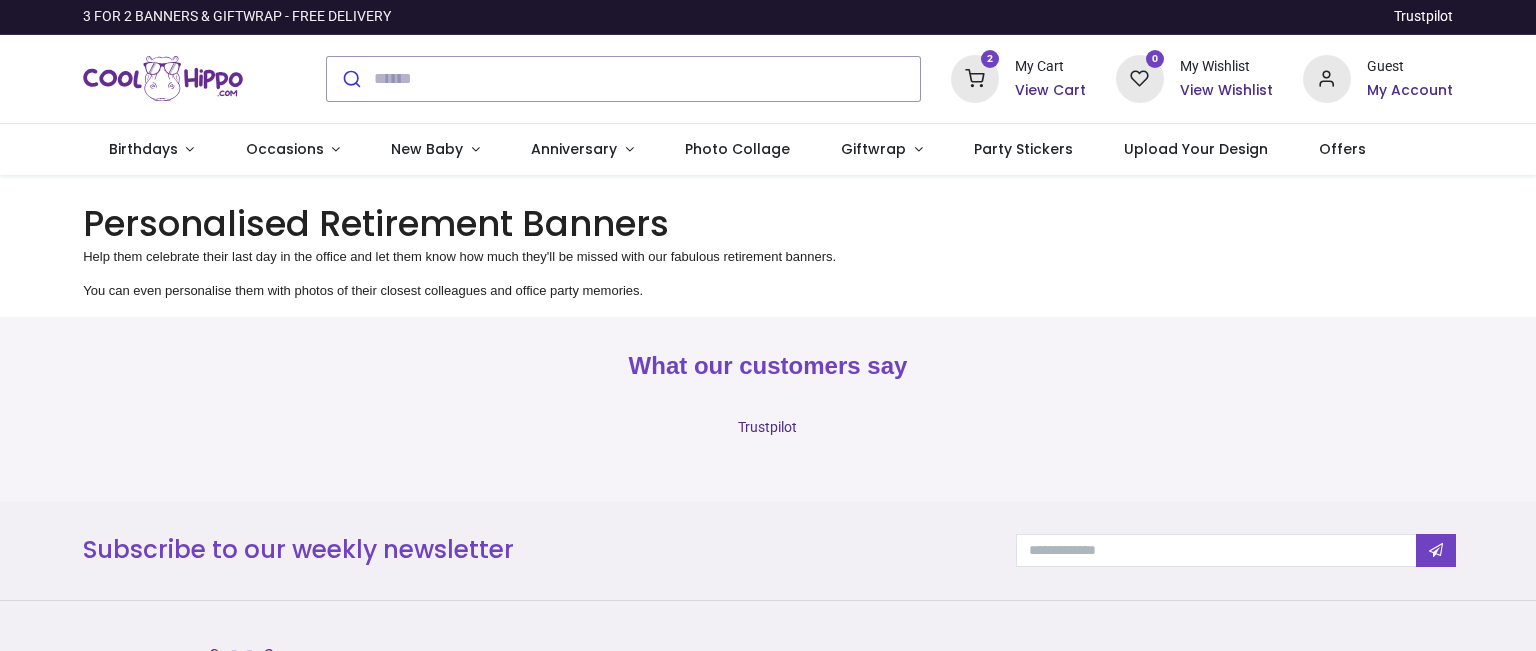 scroll, scrollTop: 0, scrollLeft: 0, axis: both 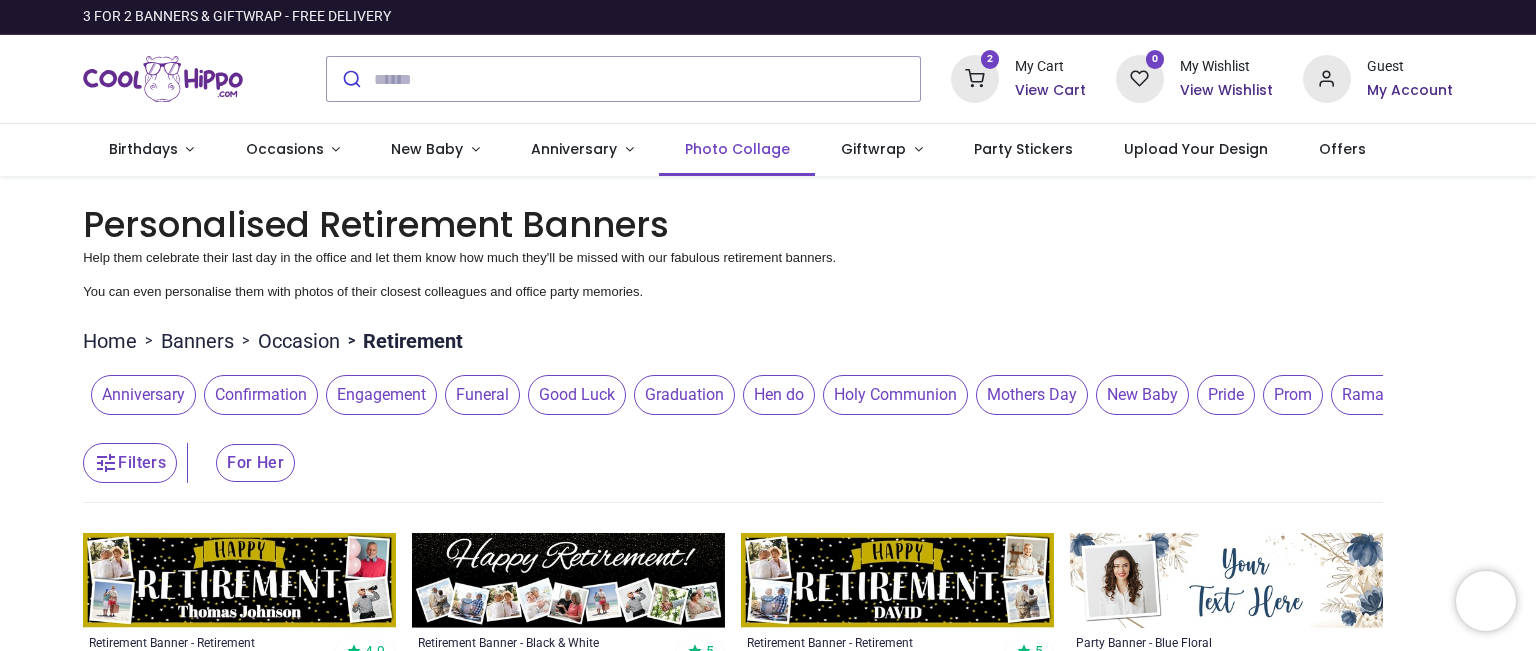 click on "Photo Collage" at bounding box center [737, 149] 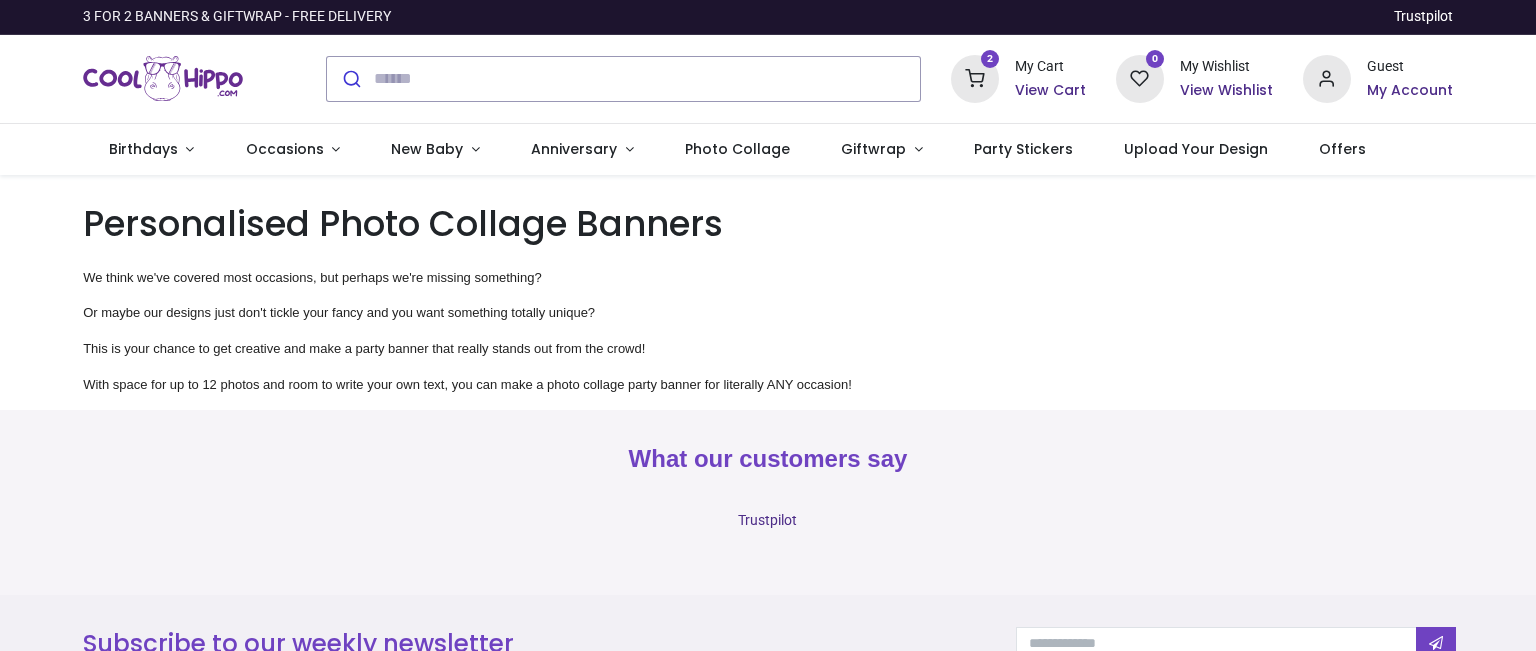 scroll, scrollTop: 0, scrollLeft: 0, axis: both 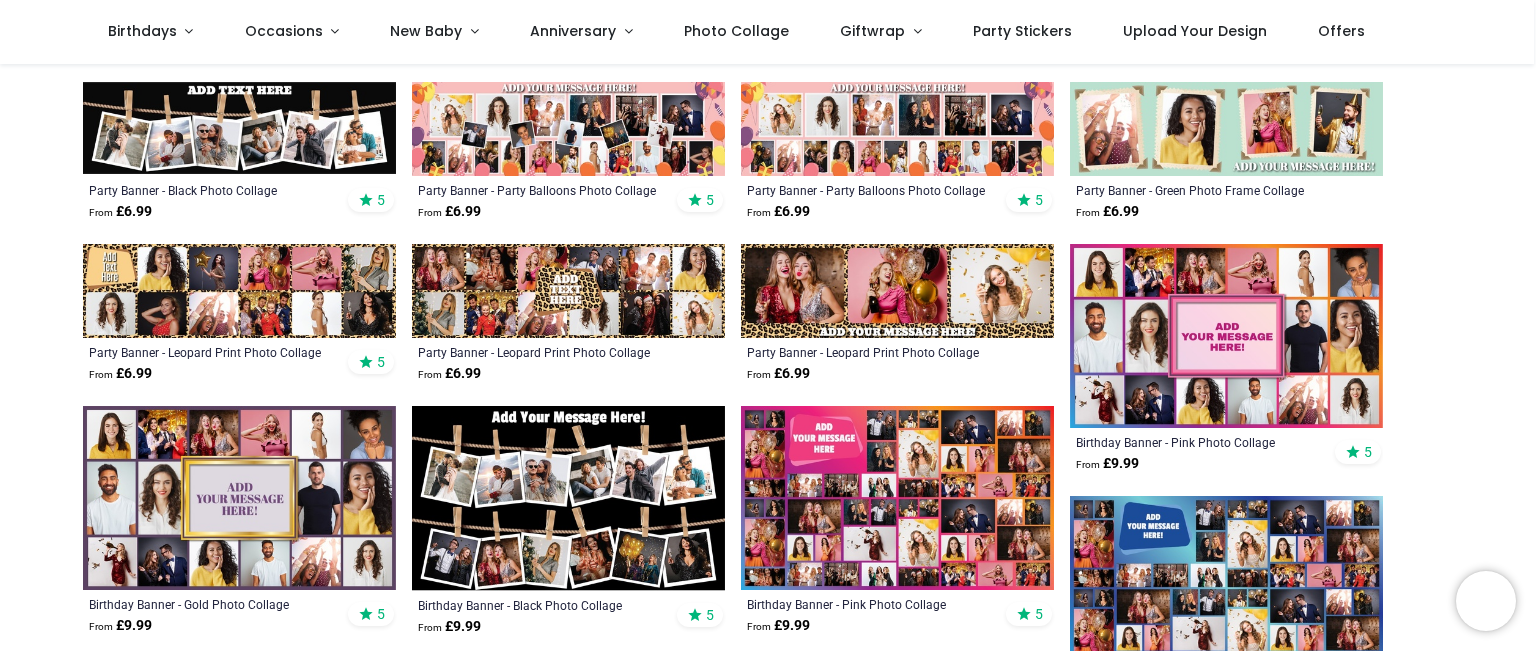 click at bounding box center [239, 498] 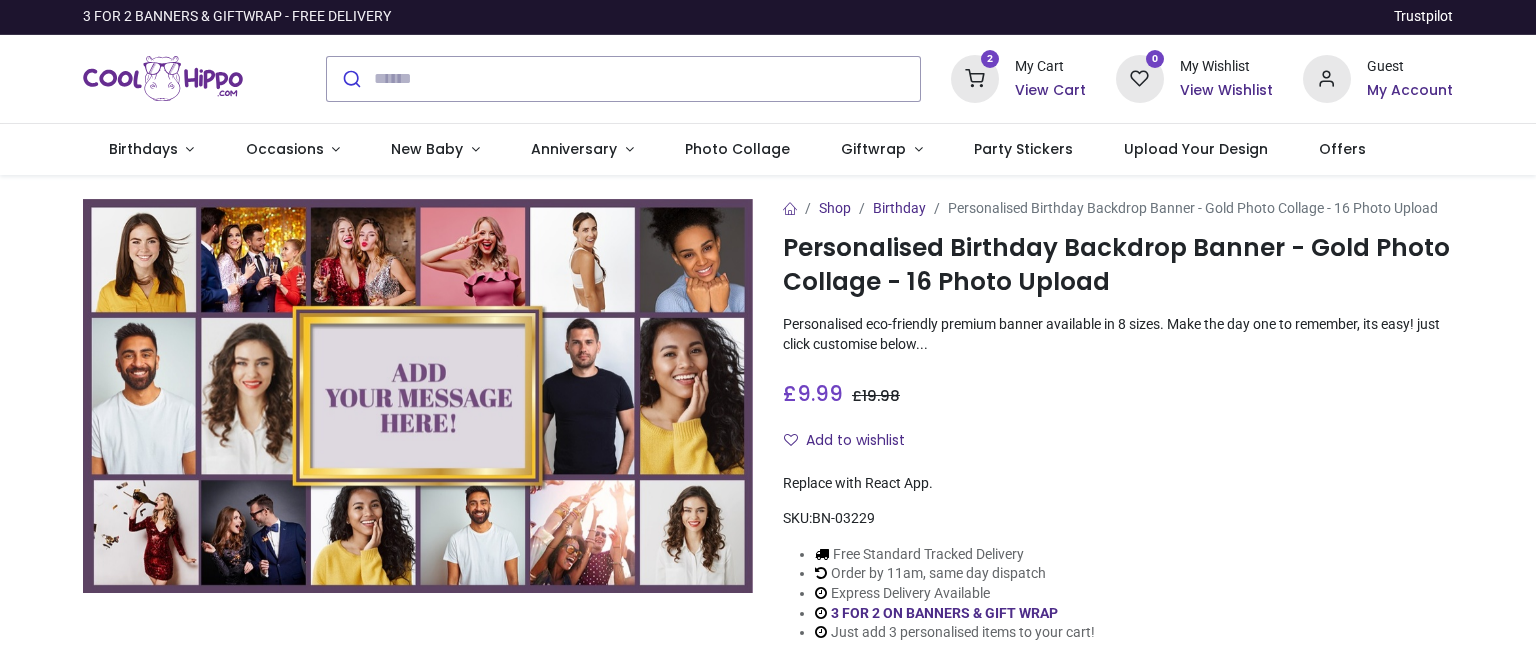 scroll, scrollTop: 0, scrollLeft: 0, axis: both 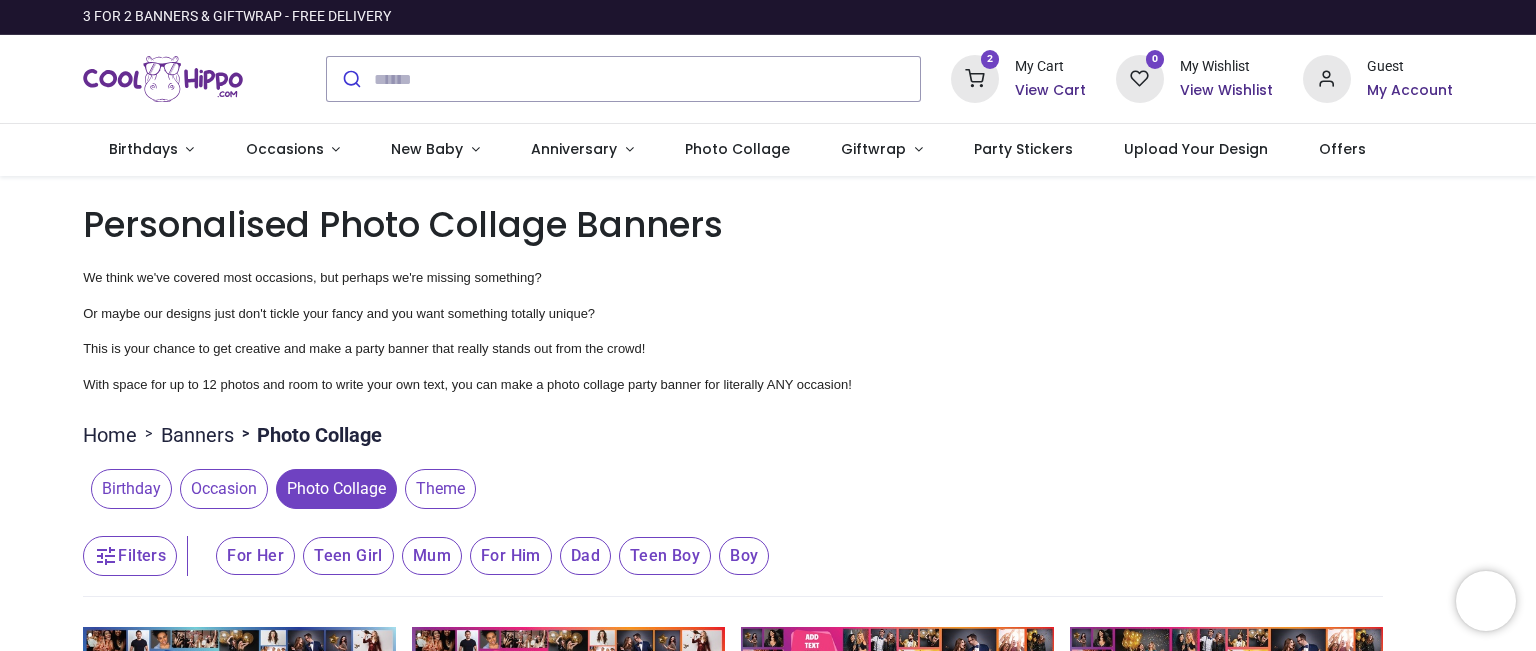 click on "Mum" at bounding box center [255, 556] 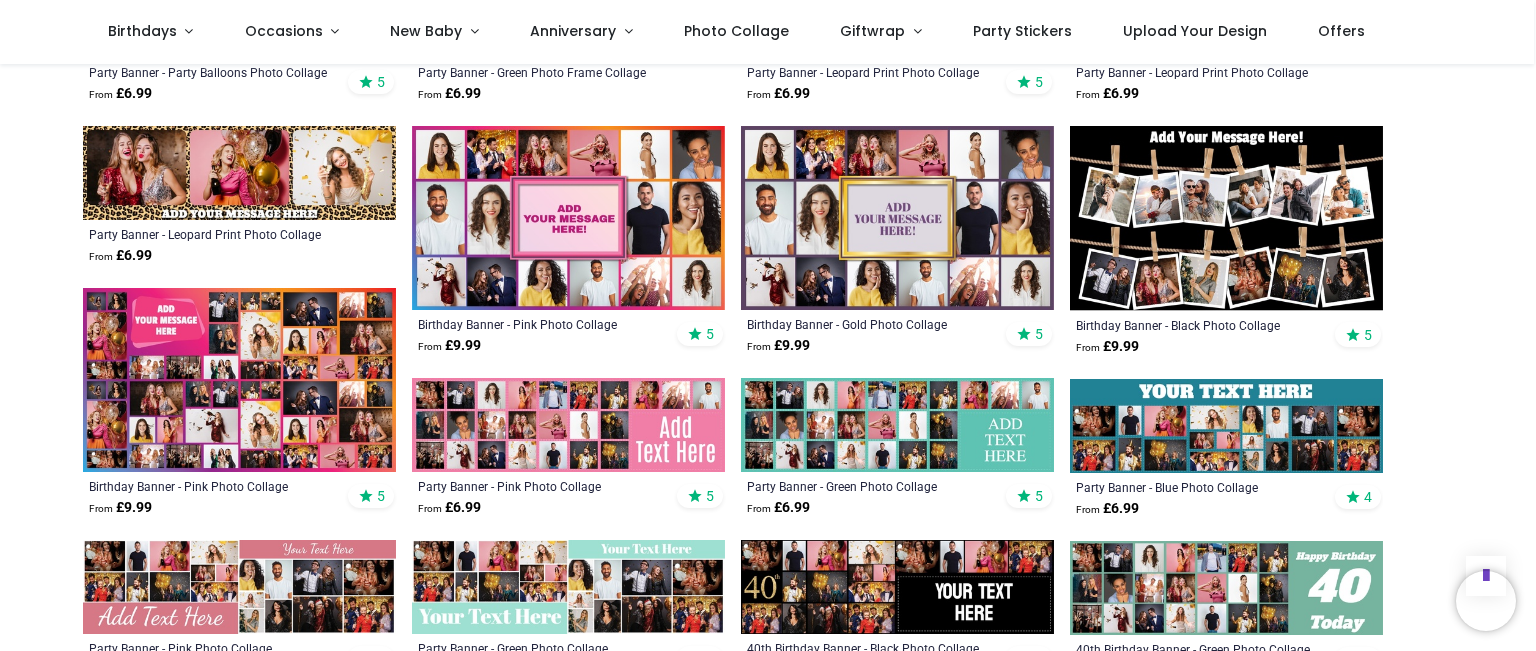 scroll, scrollTop: 900, scrollLeft: 0, axis: vertical 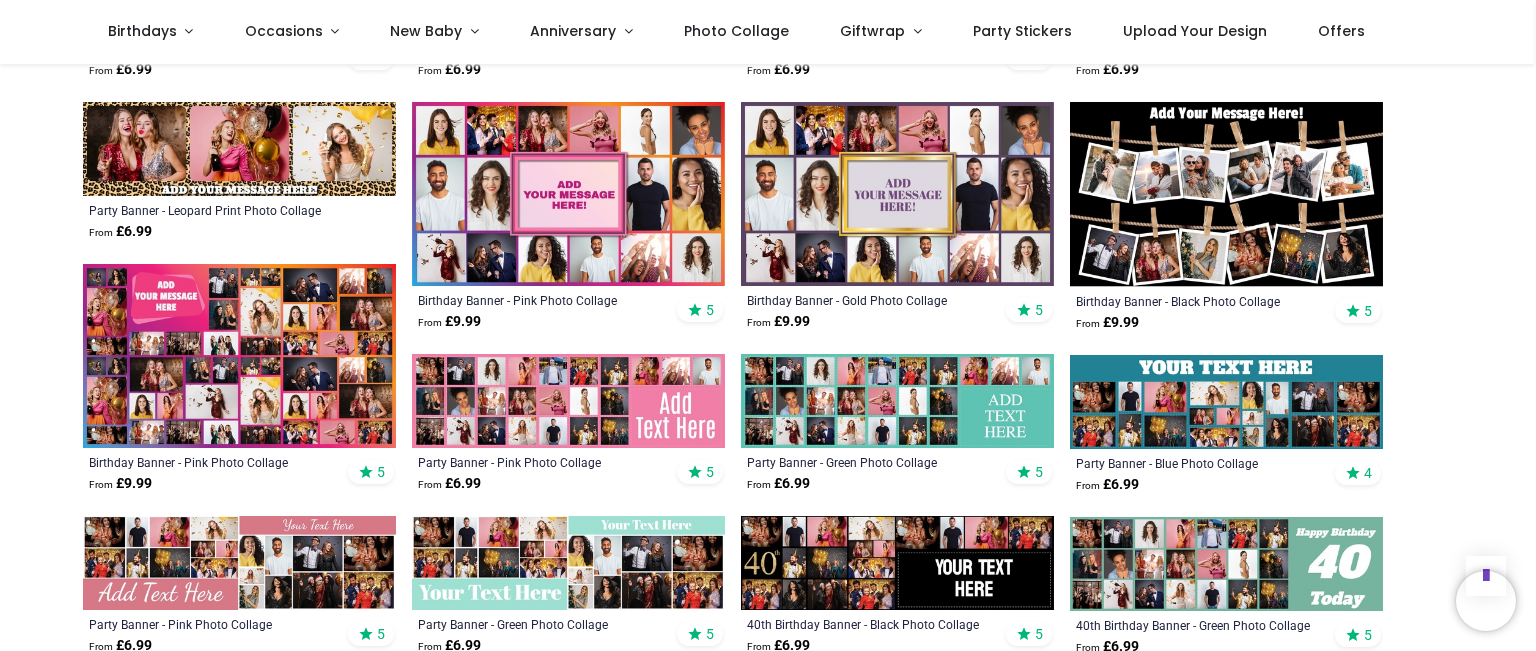 click at bounding box center [897, 401] 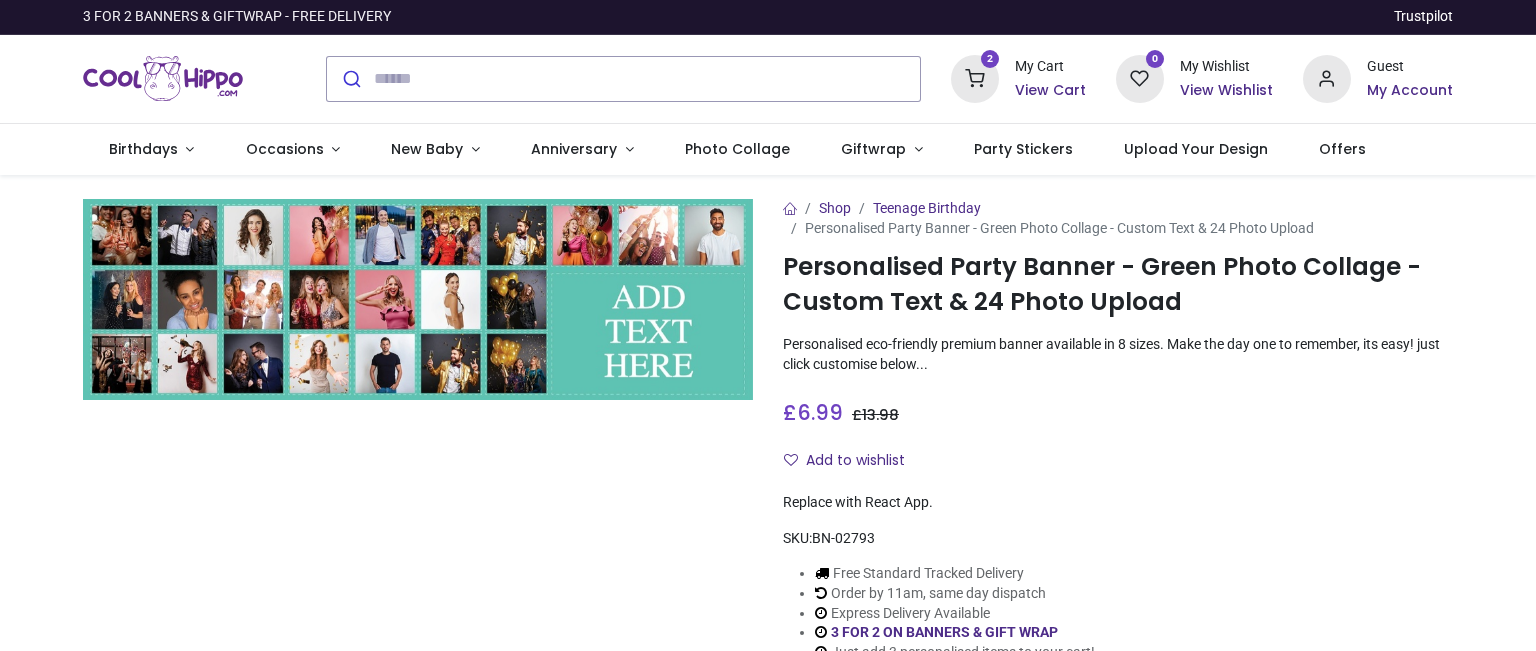 scroll, scrollTop: 0, scrollLeft: 0, axis: both 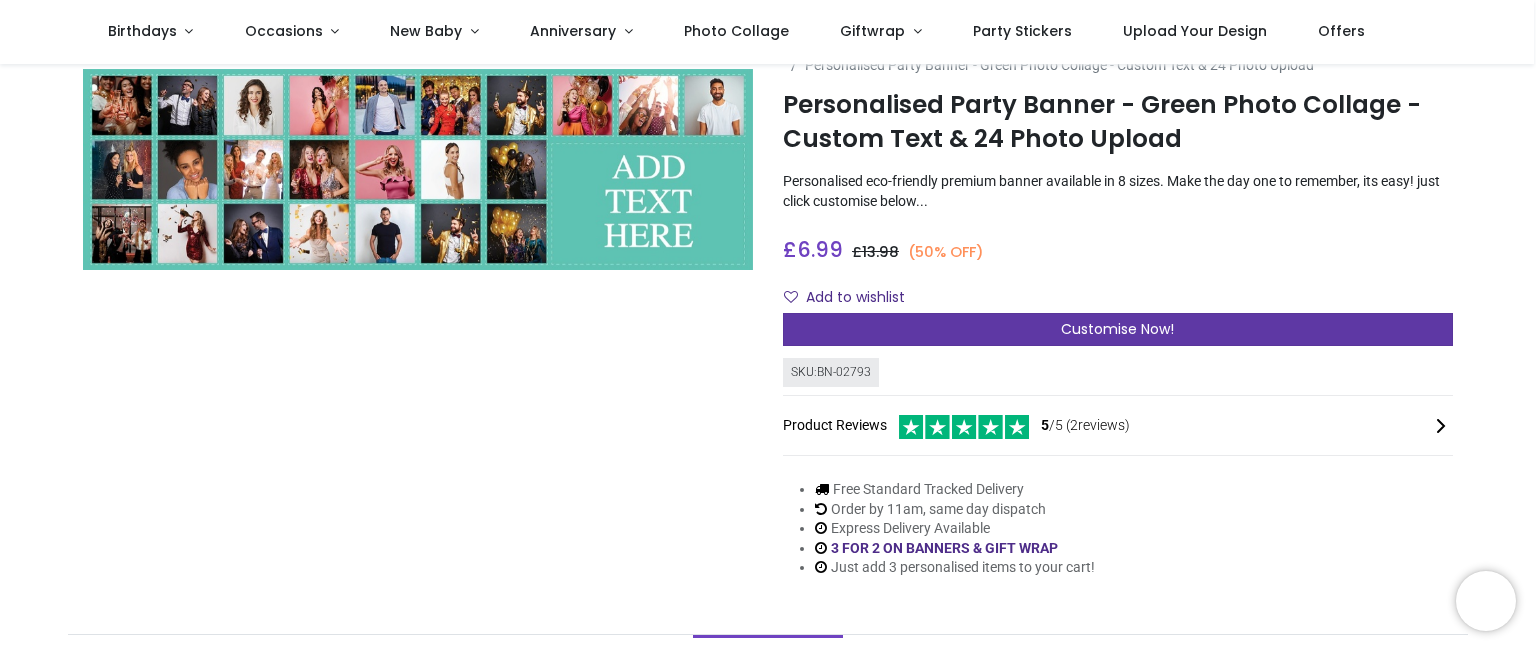 click on "Customise Now!" at bounding box center [1118, 330] 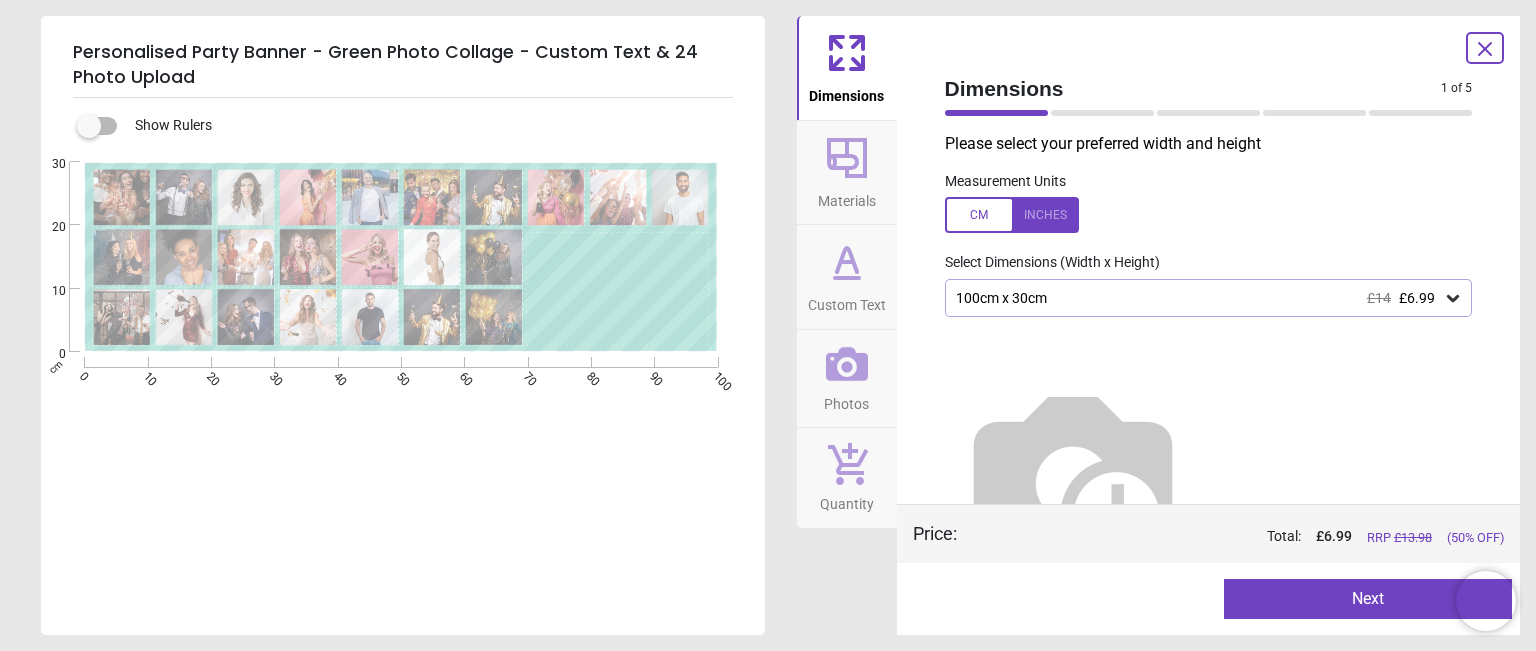 click on "Next" at bounding box center [1368, 599] 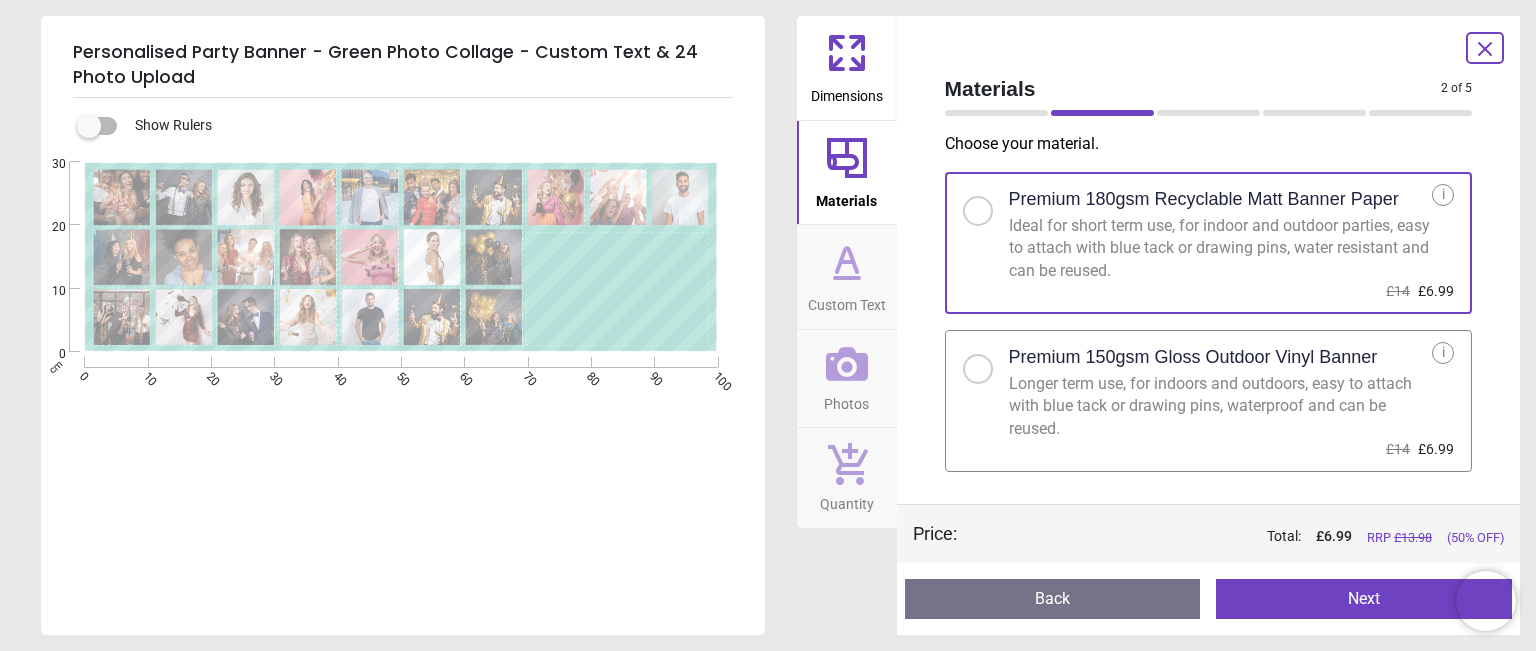 click on "Next" at bounding box center [1364, 599] 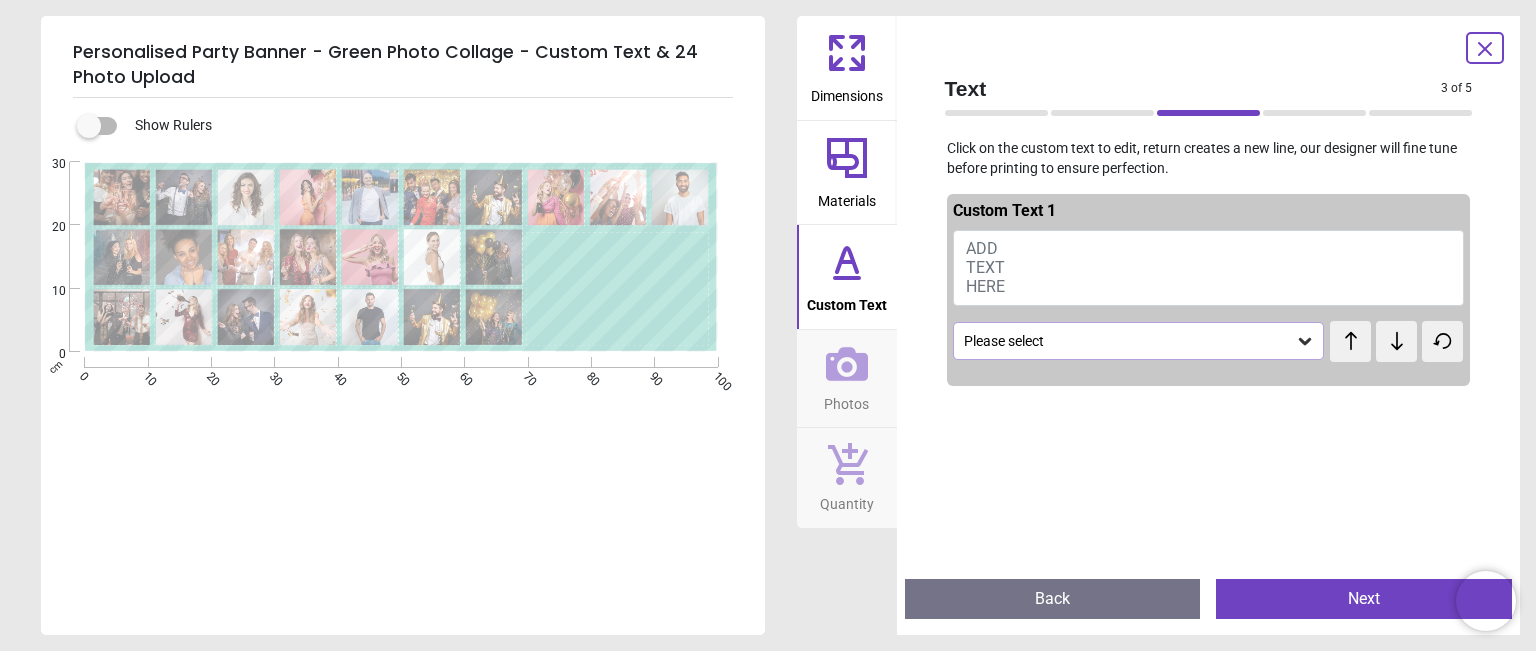 click on "Next" at bounding box center (1364, 599) 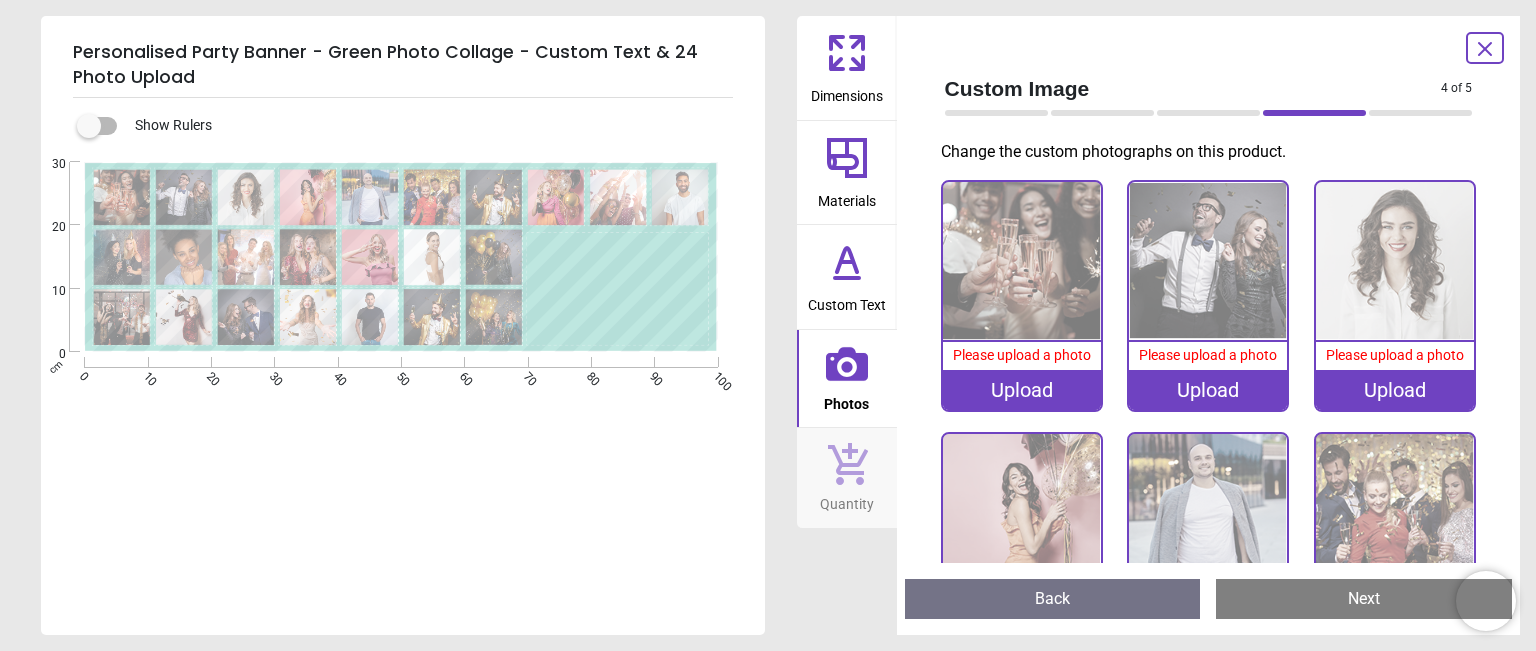 click on "Upload" at bounding box center [1022, 390] 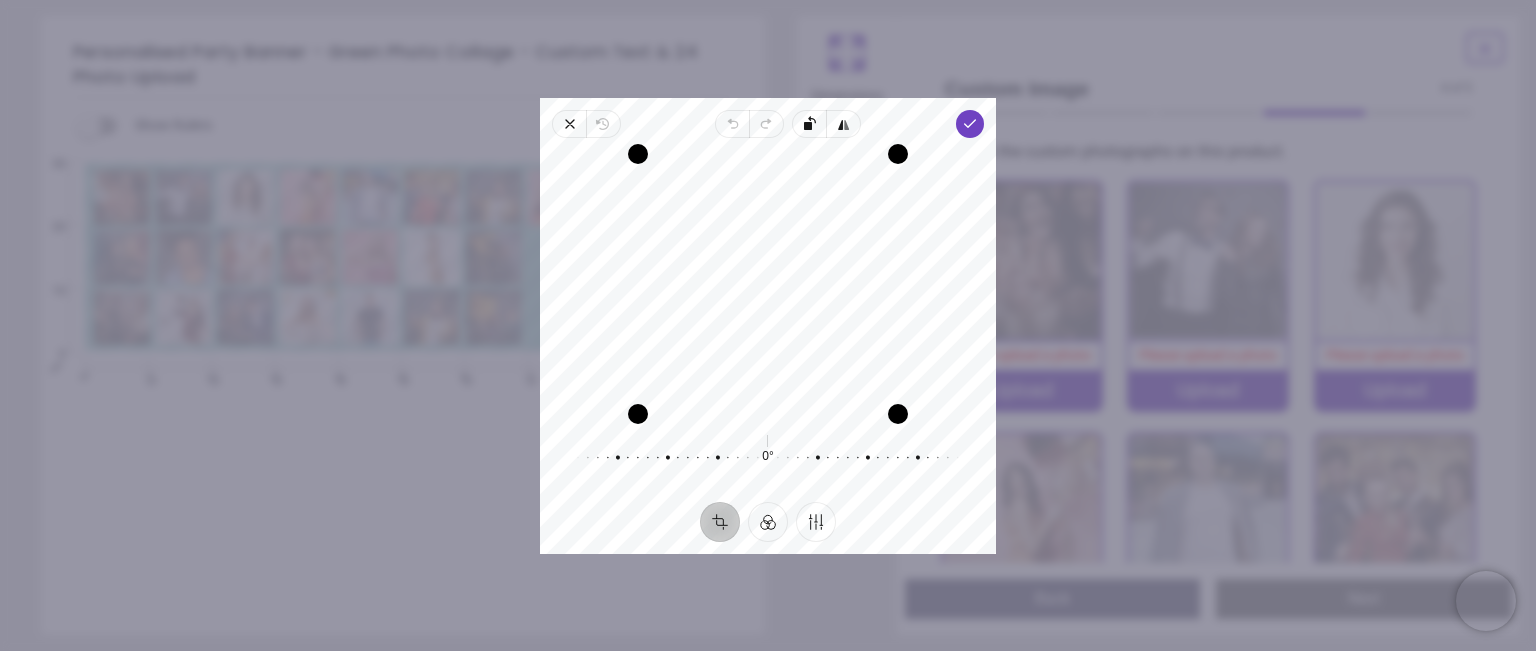 drag, startPoint x: 837, startPoint y: 370, endPoint x: 847, endPoint y: 312, distance: 58.855755 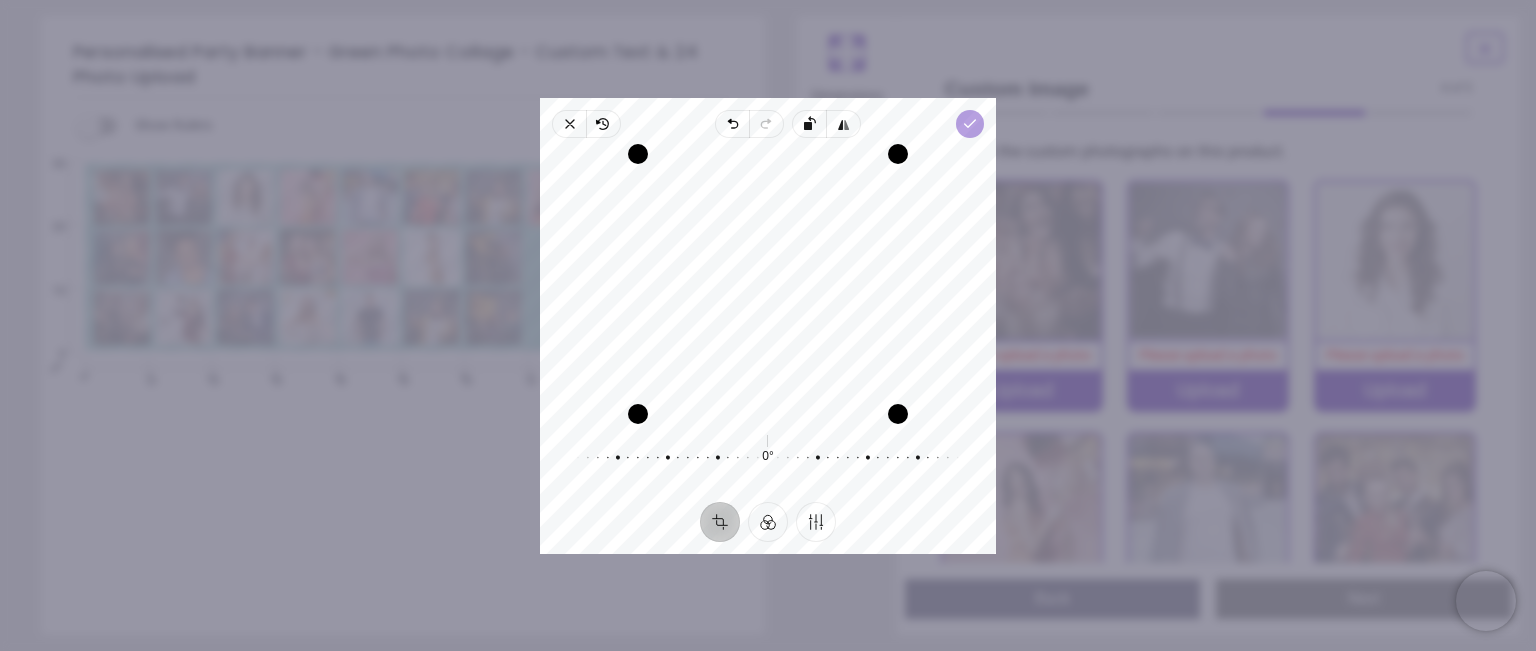 click 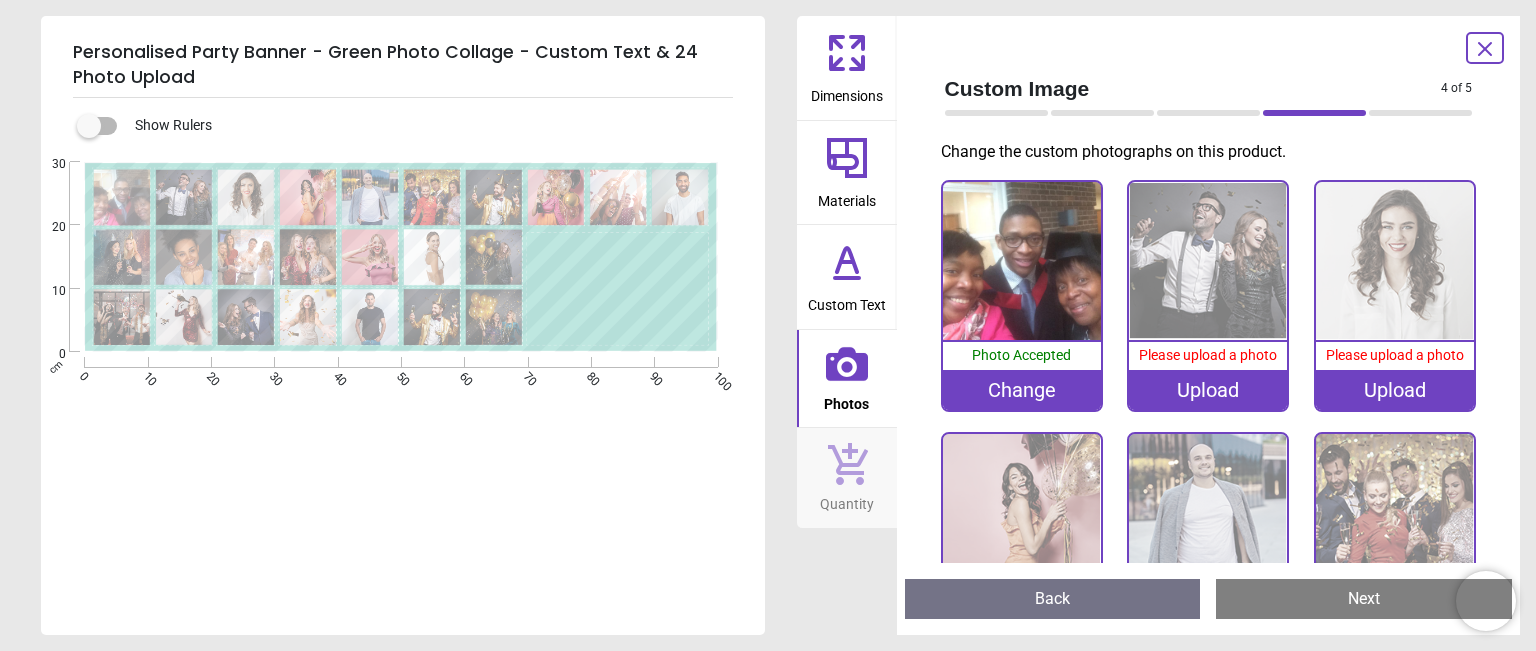 click on "Upload" at bounding box center (1208, 390) 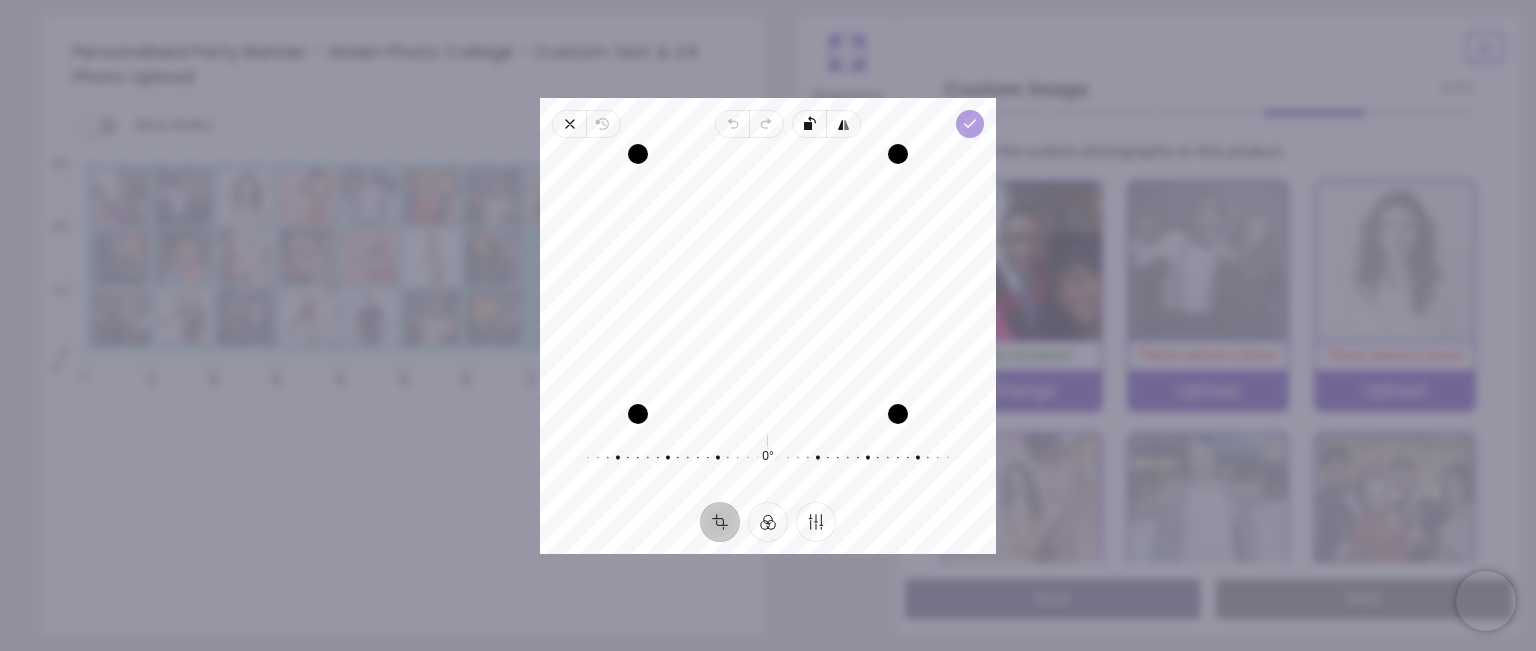 click 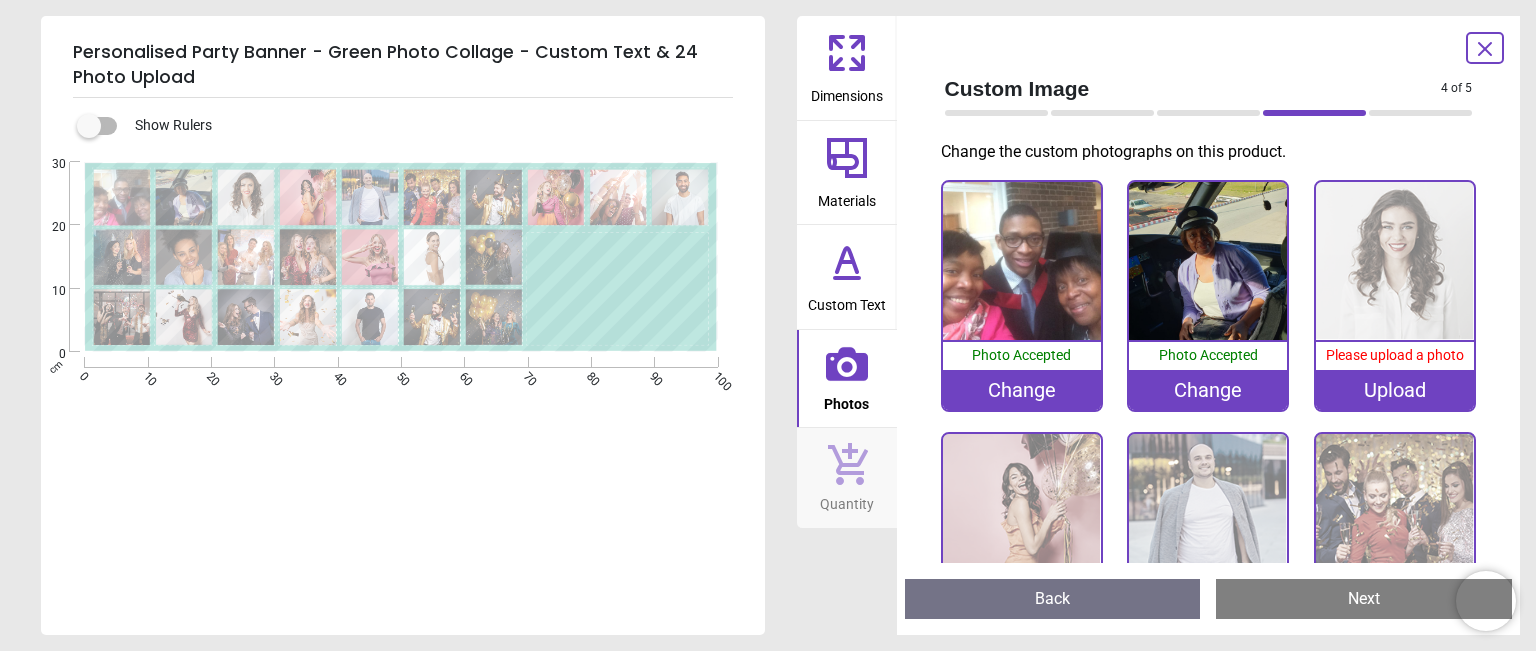 click on "Upload" at bounding box center [1395, 390] 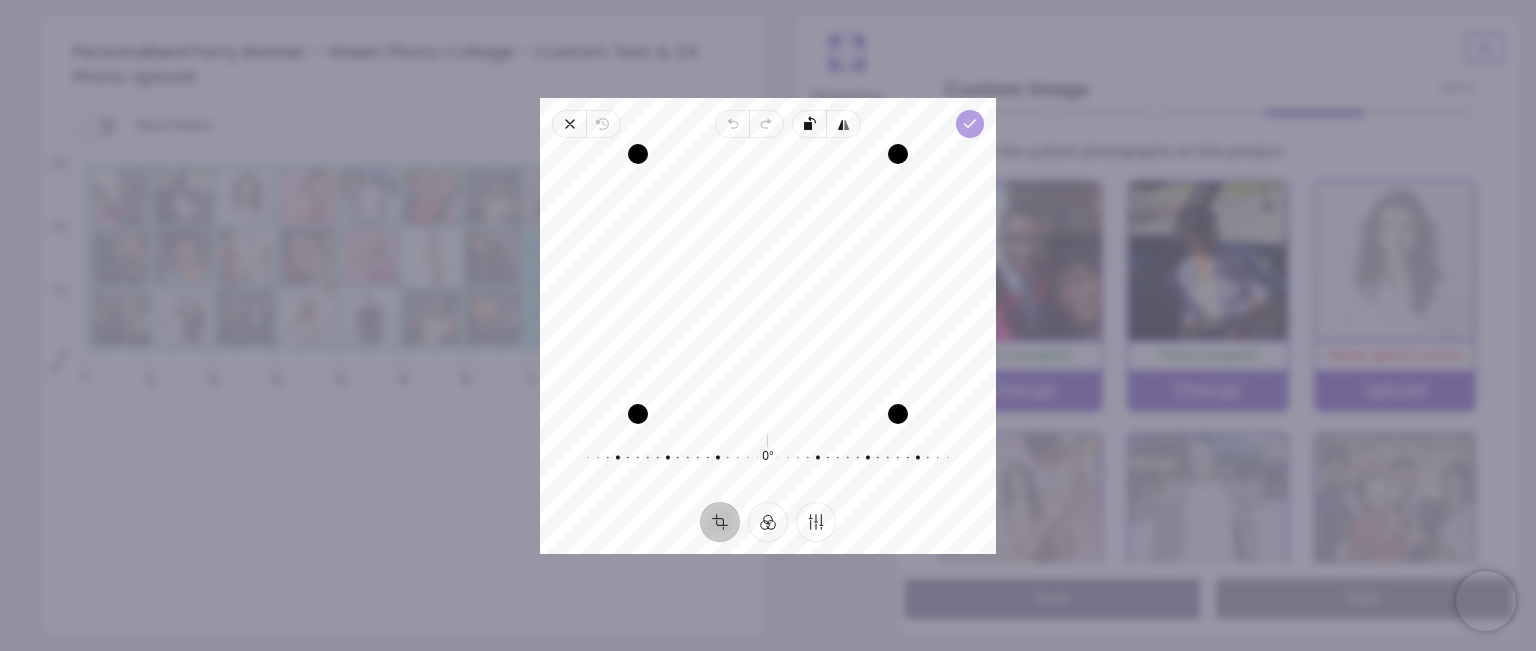 click on "Done" at bounding box center (970, 124) 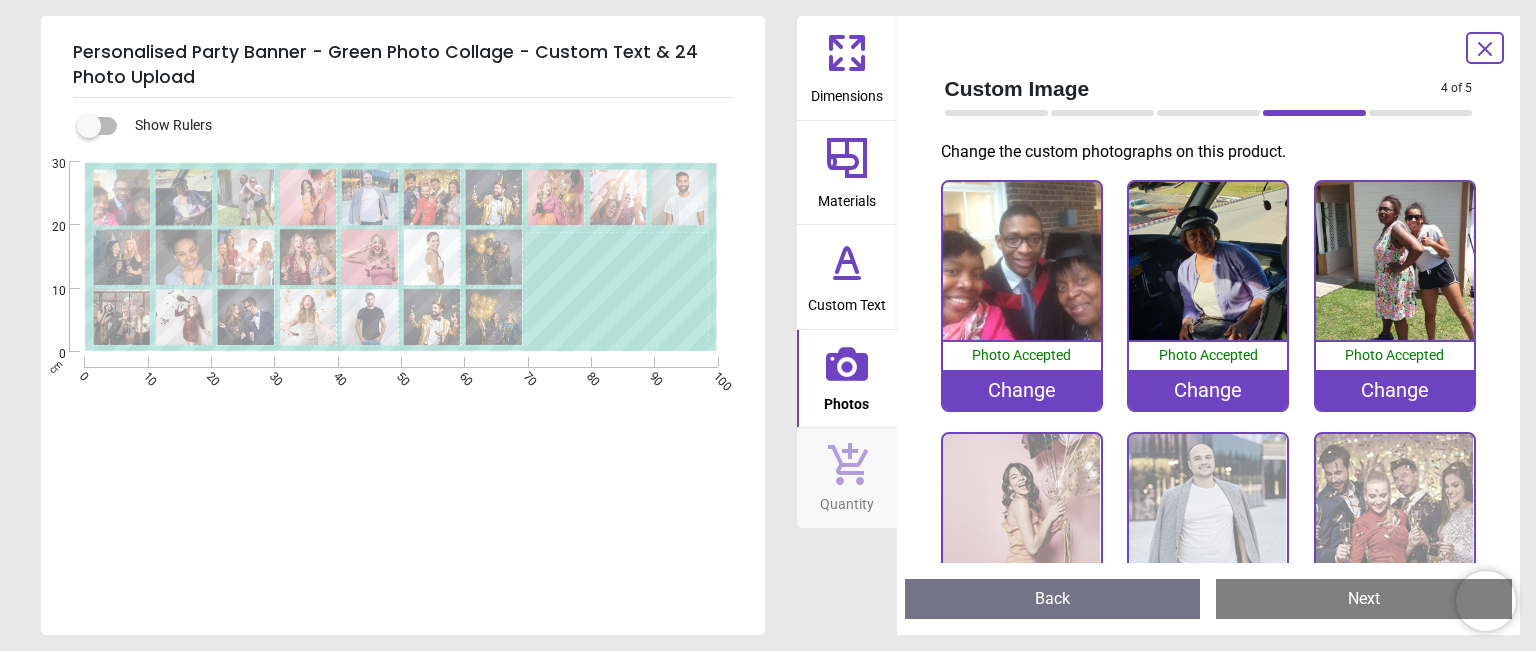 scroll, scrollTop: 0, scrollLeft: 0, axis: both 